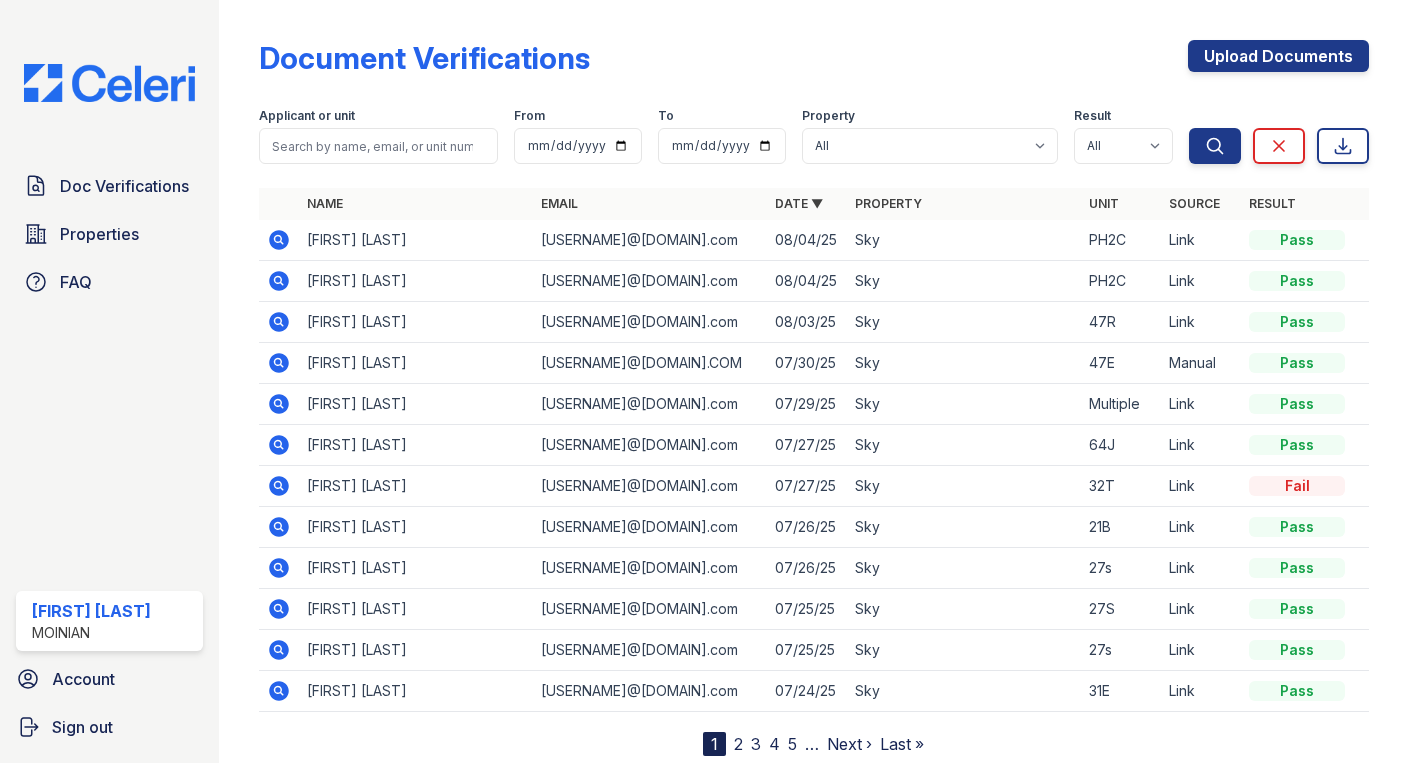 scroll, scrollTop: 0, scrollLeft: 0, axis: both 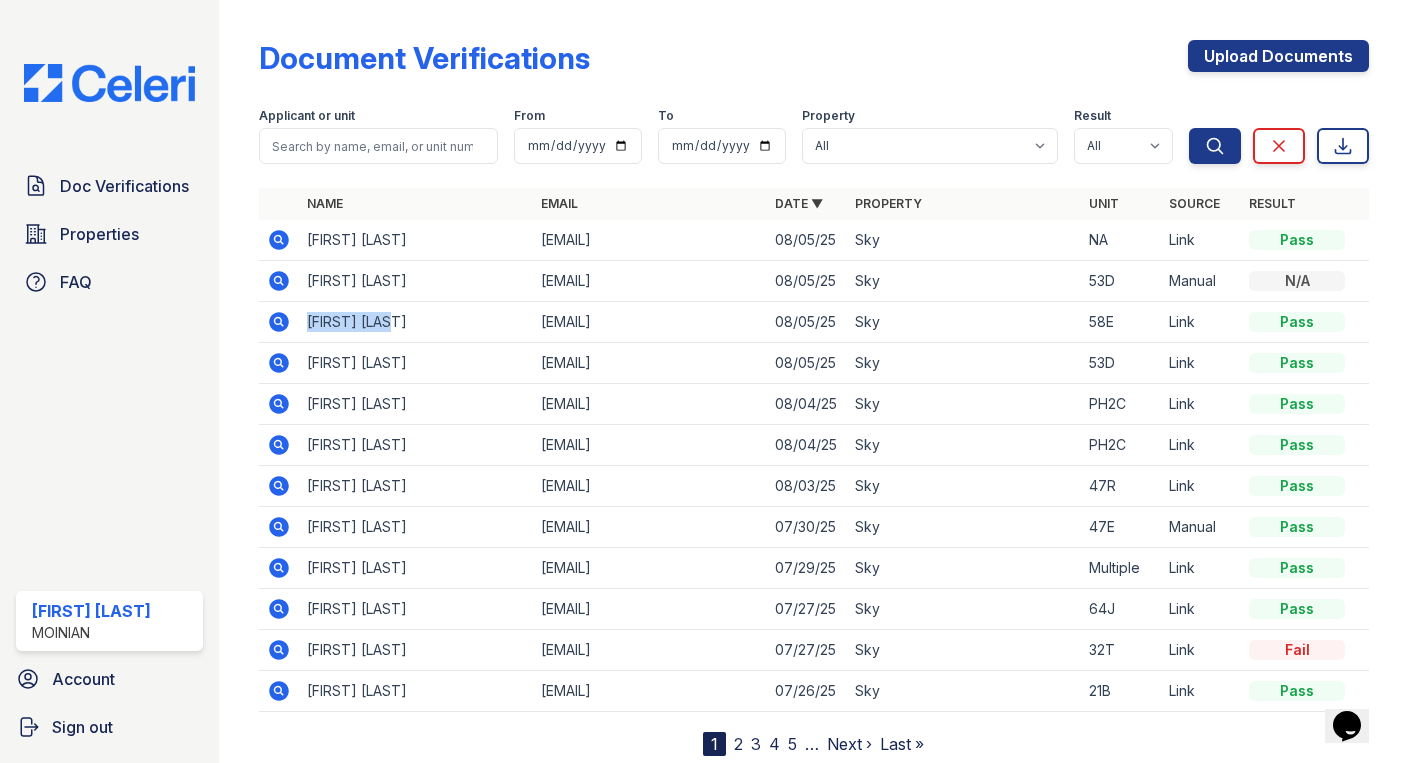 drag, startPoint x: 399, startPoint y: 325, endPoint x: 309, endPoint y: 327, distance: 90.02222 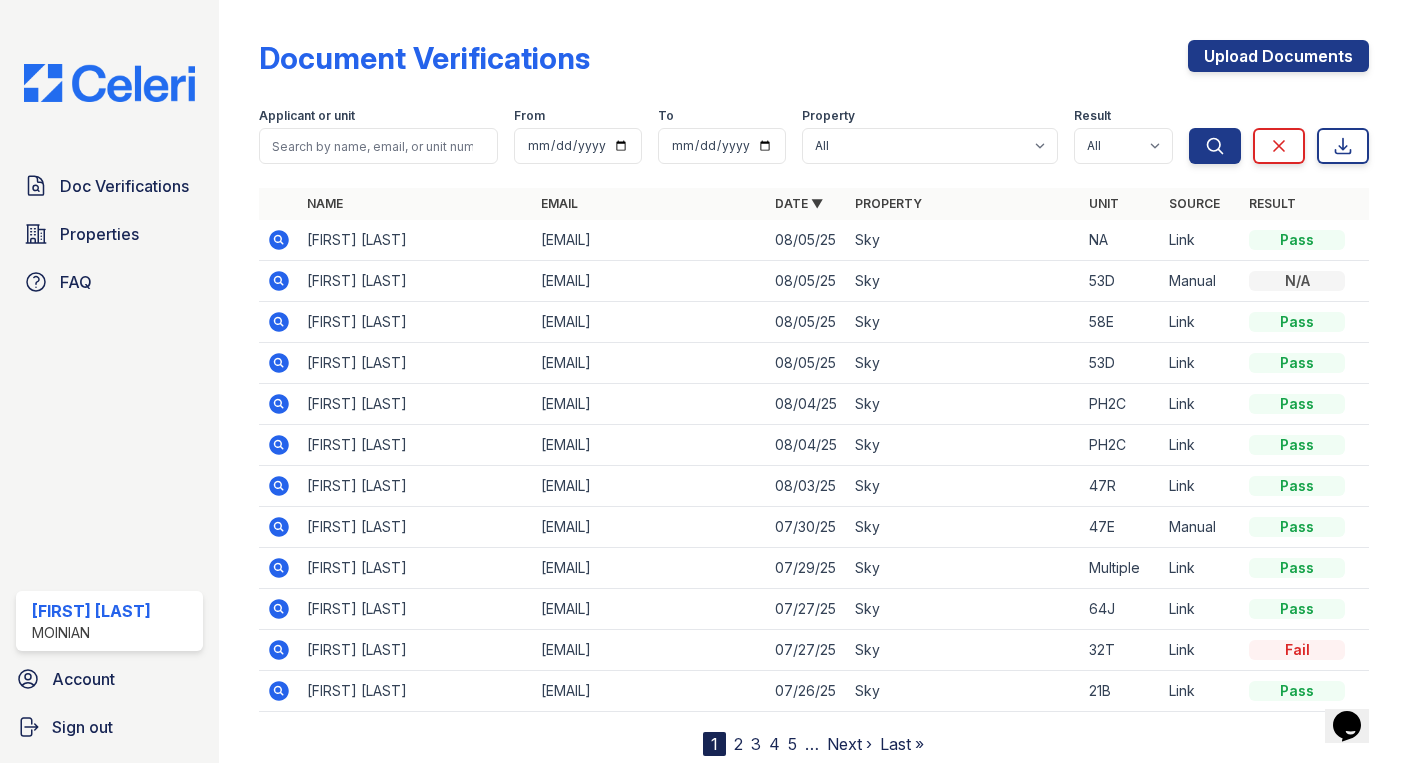 click on "[FIRST] [LAST]" at bounding box center (416, 322) 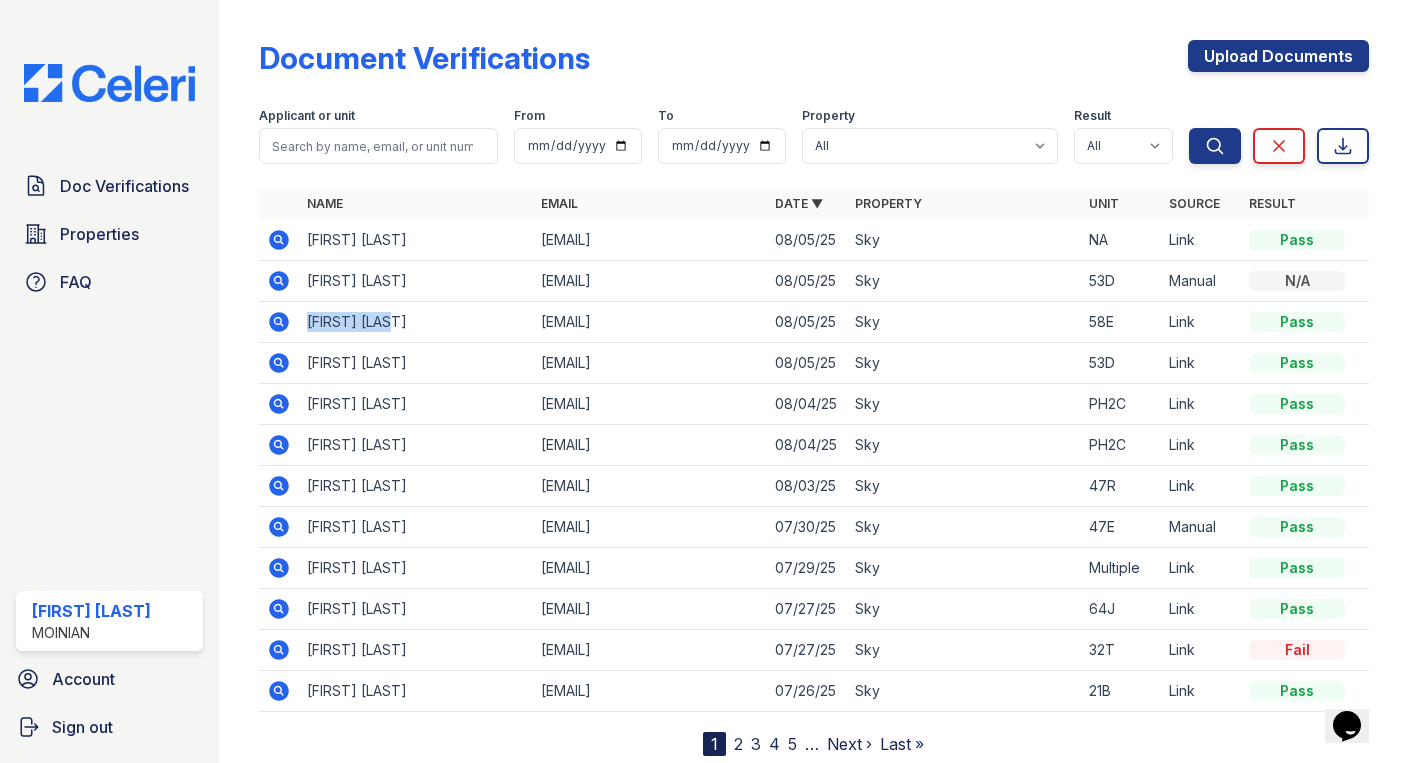 drag, startPoint x: 403, startPoint y: 323, endPoint x: 305, endPoint y: 323, distance: 98 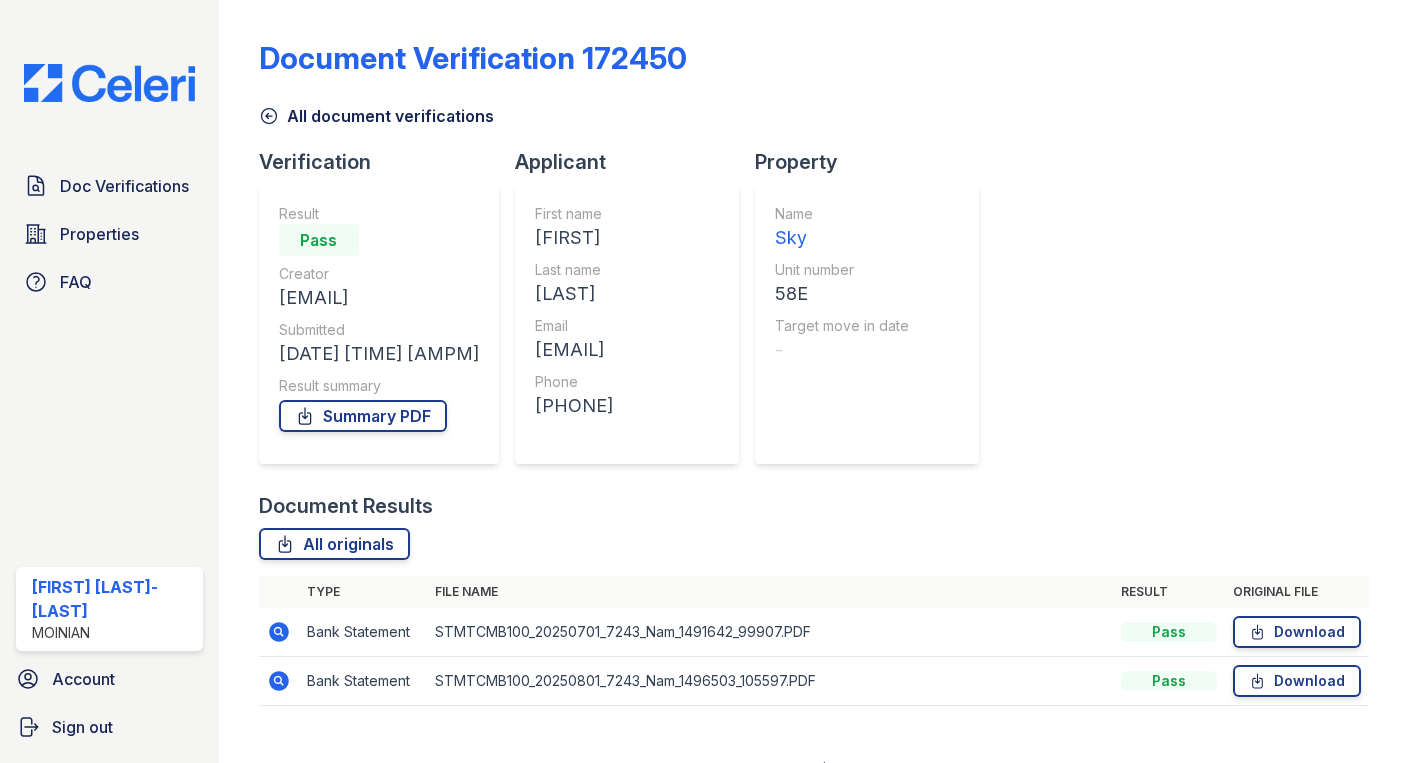 scroll, scrollTop: 0, scrollLeft: 0, axis: both 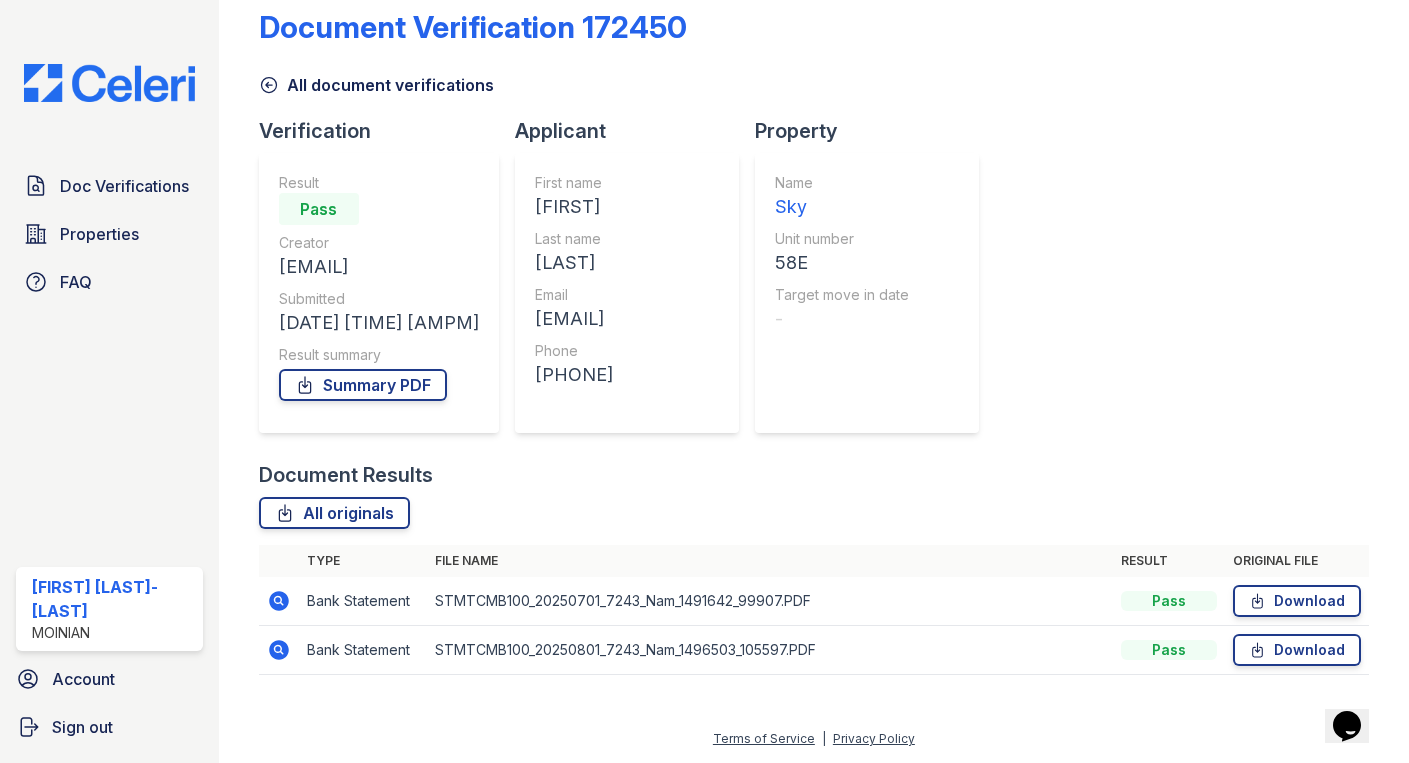 drag, startPoint x: 678, startPoint y: 374, endPoint x: 556, endPoint y: 376, distance: 122.016396 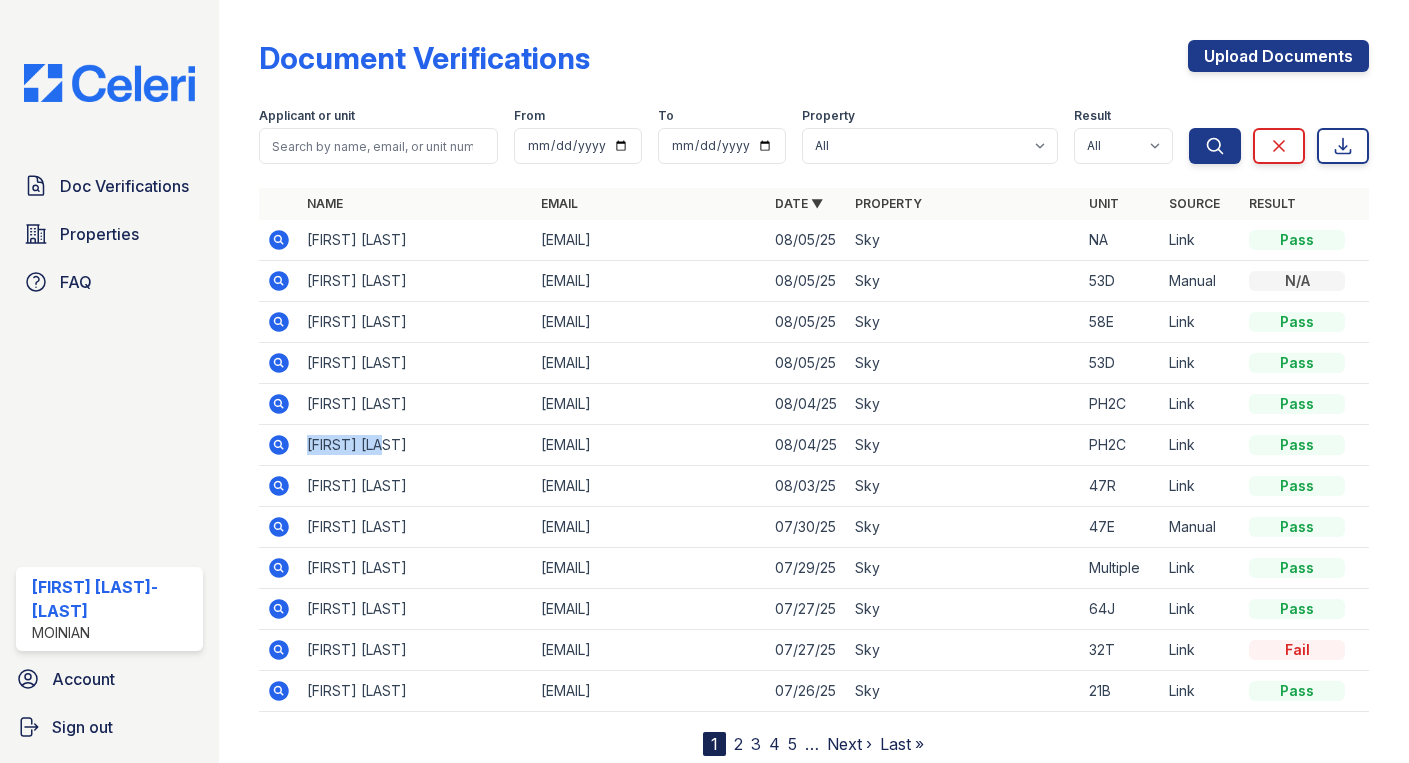 drag, startPoint x: 384, startPoint y: 446, endPoint x: 309, endPoint y: 447, distance: 75.00667 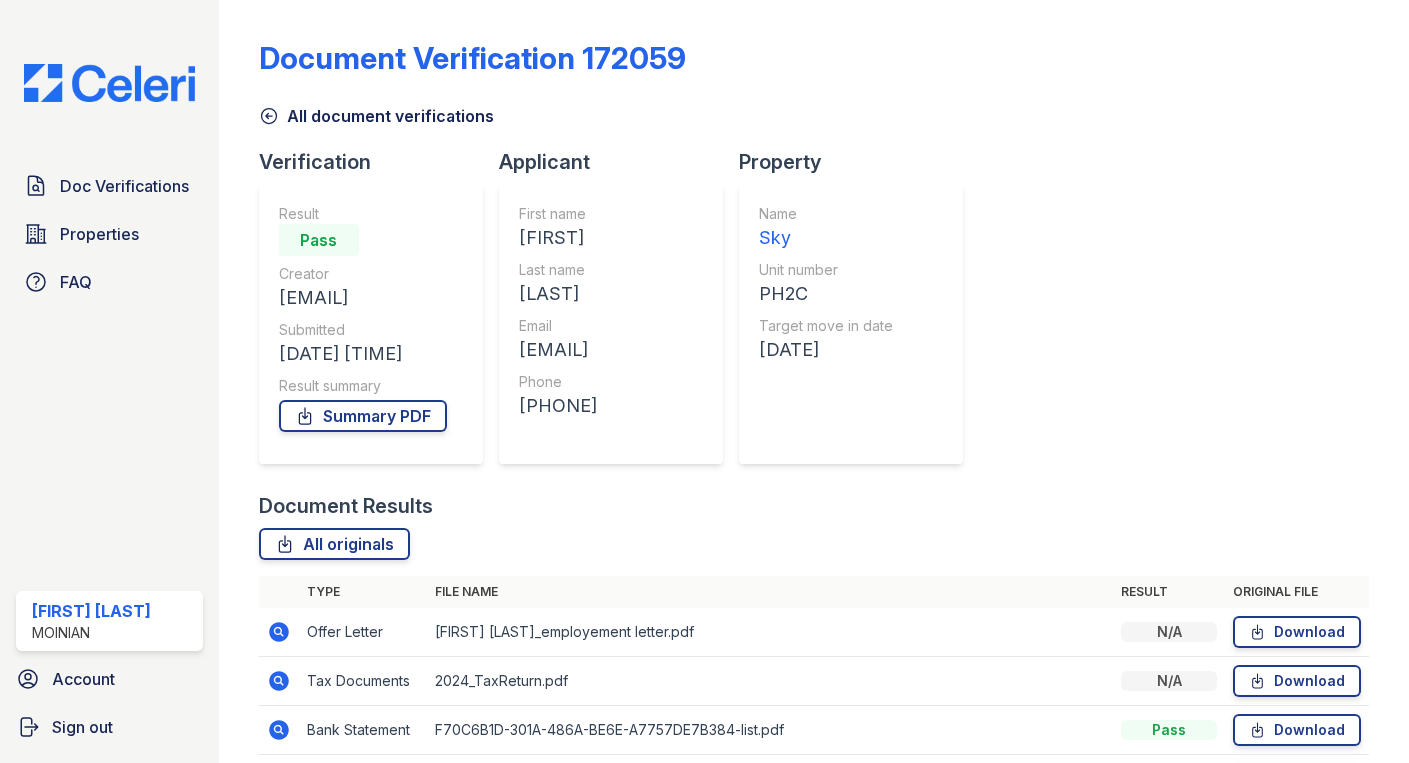 scroll, scrollTop: 0, scrollLeft: 0, axis: both 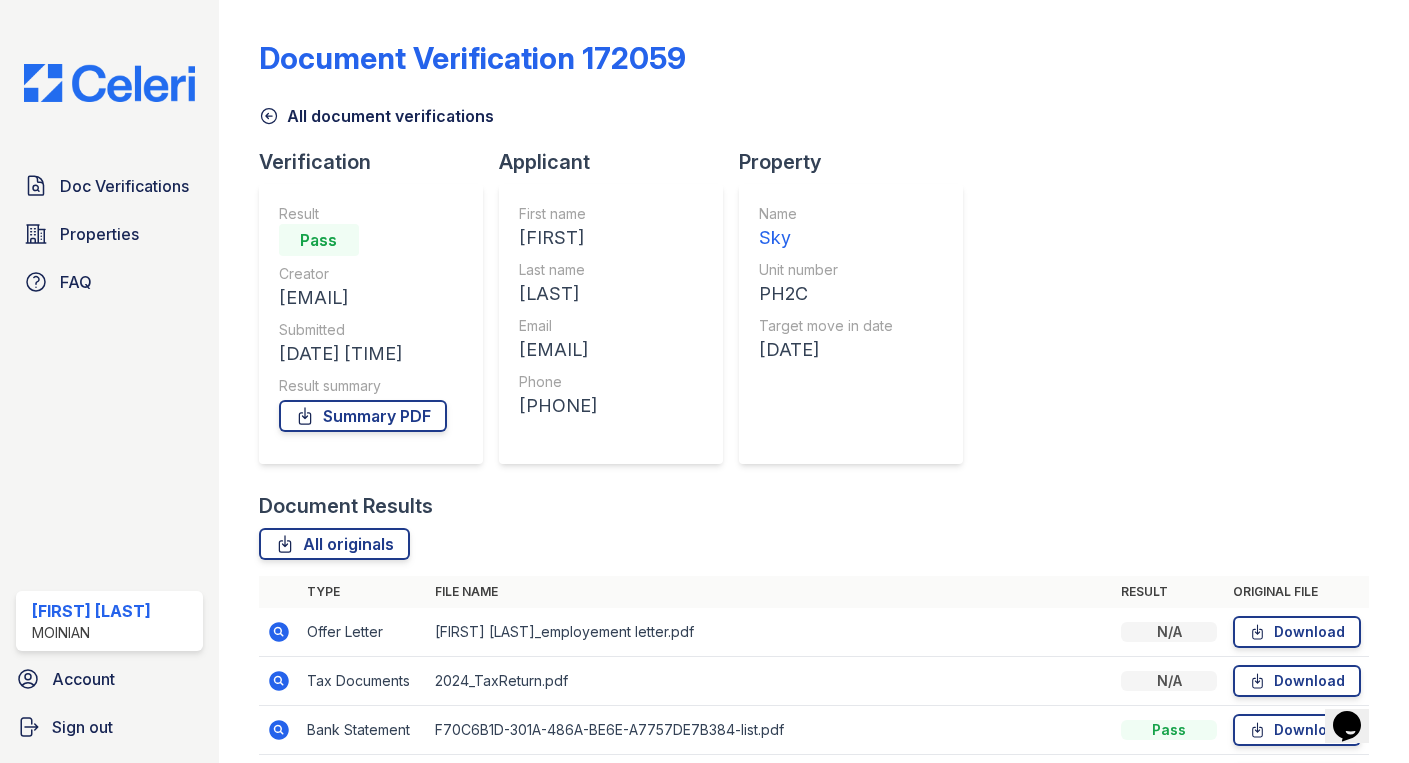 drag, startPoint x: 646, startPoint y: 404, endPoint x: 516, endPoint y: 410, distance: 130.13838 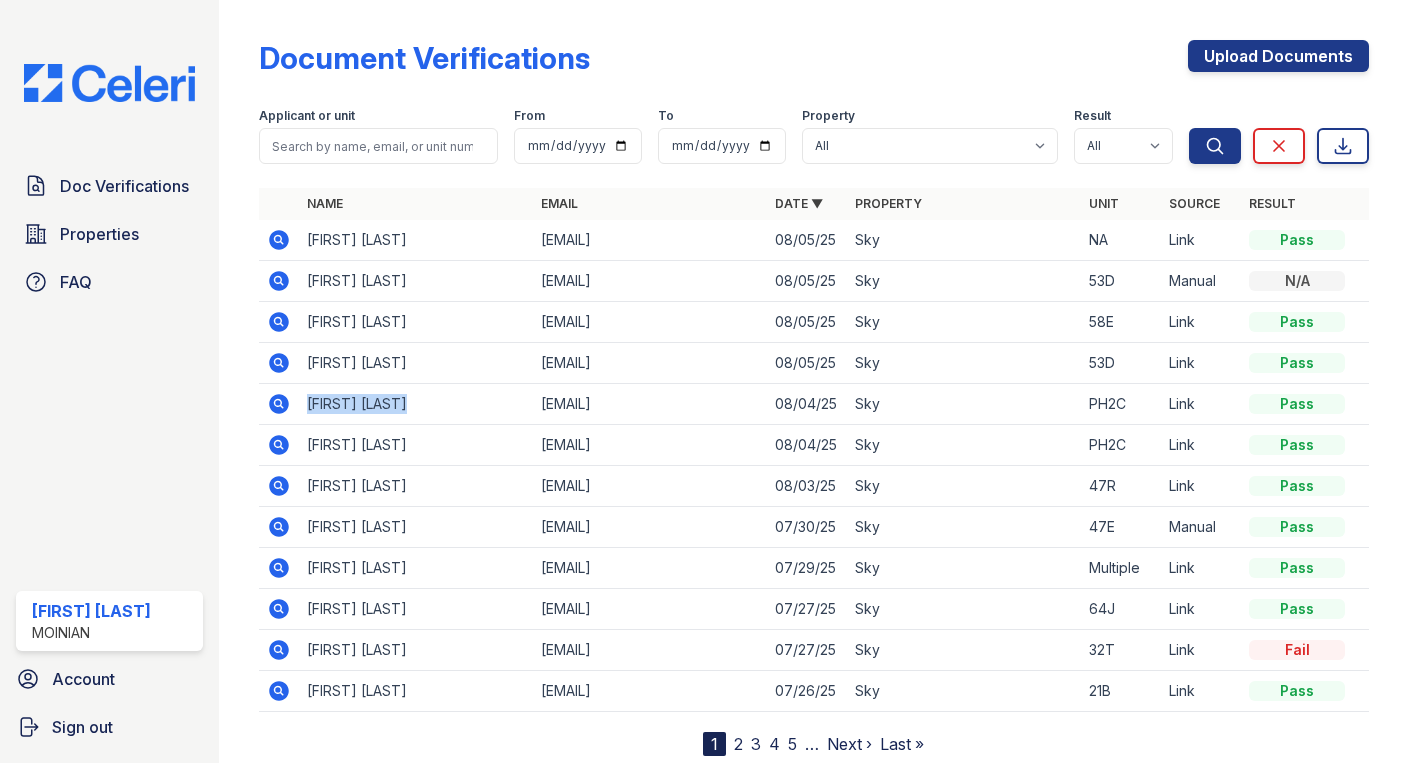 drag, startPoint x: 406, startPoint y: 402, endPoint x: 306, endPoint y: 408, distance: 100.17984 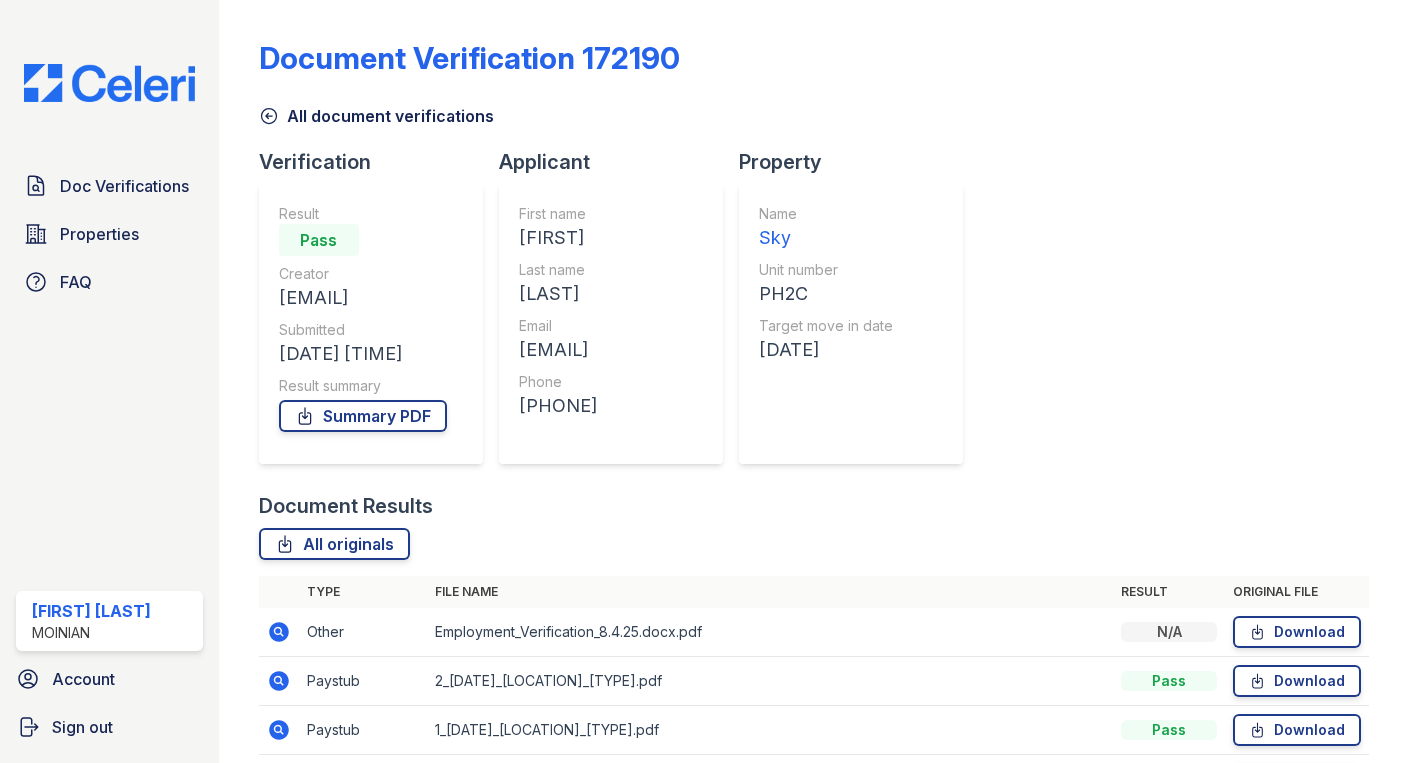 scroll, scrollTop: 0, scrollLeft: 0, axis: both 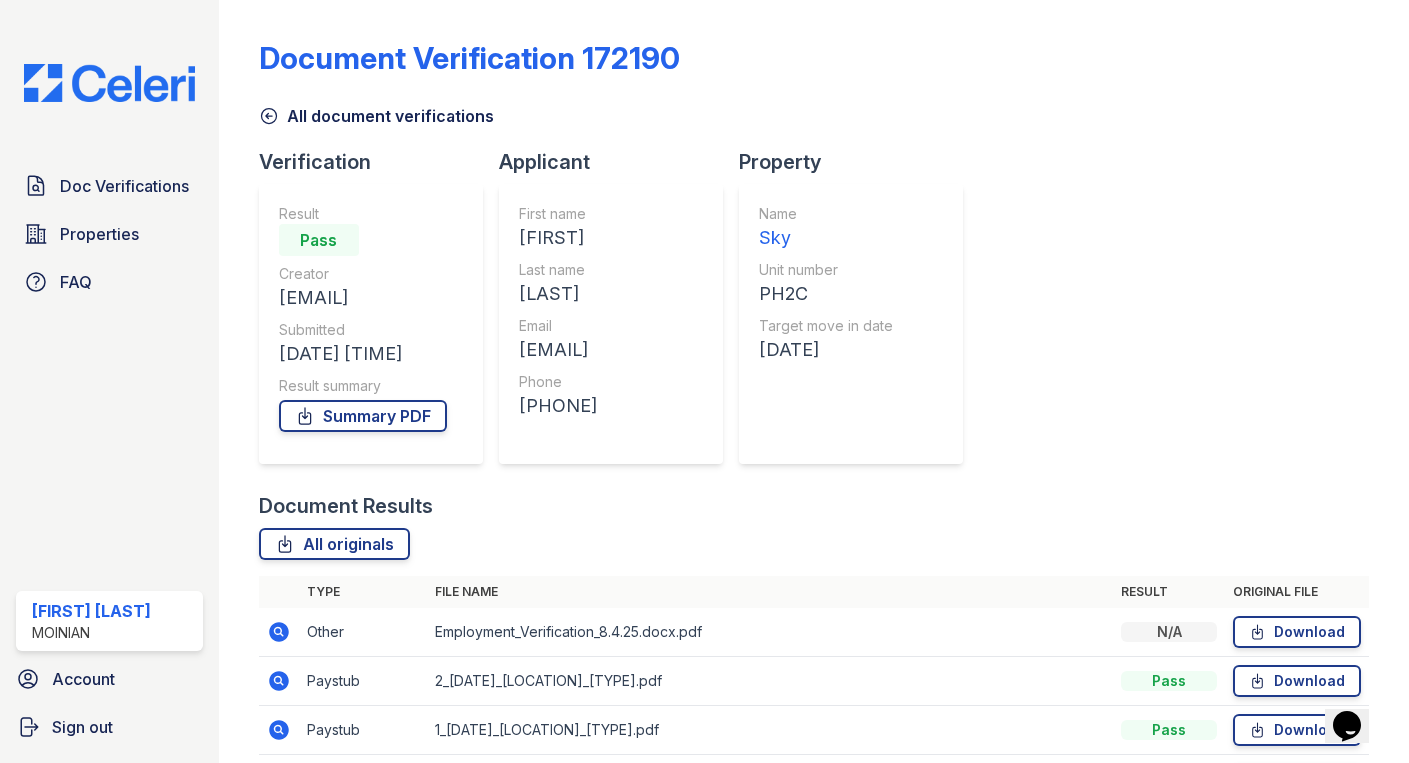 drag, startPoint x: 677, startPoint y: 413, endPoint x: 552, endPoint y: 409, distance: 125.06398 